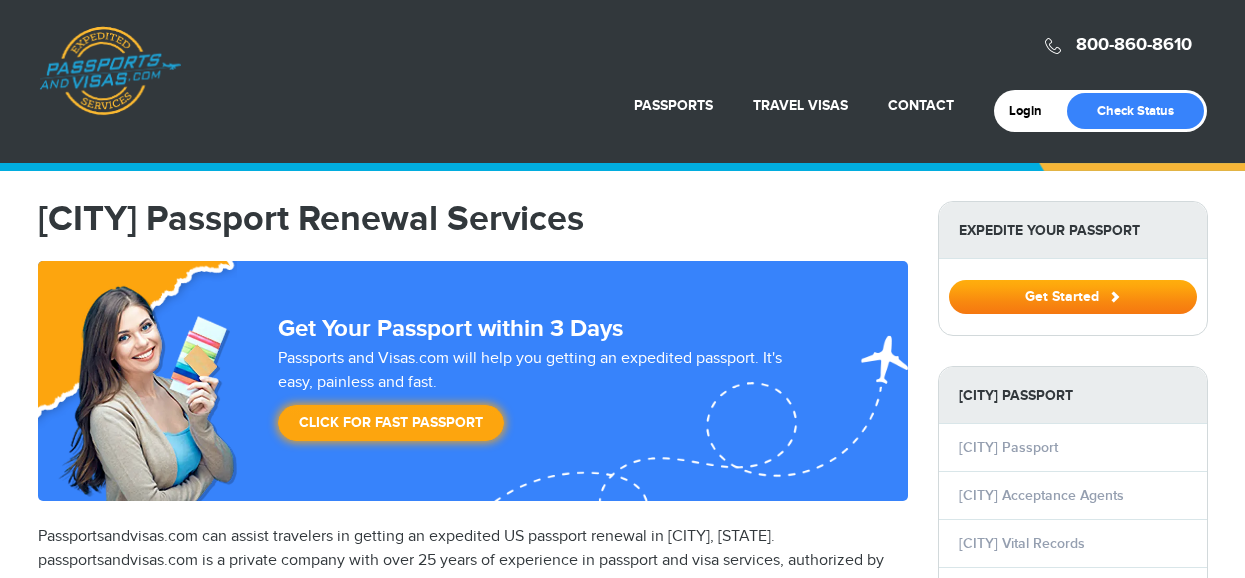 scroll, scrollTop: 0, scrollLeft: 0, axis: both 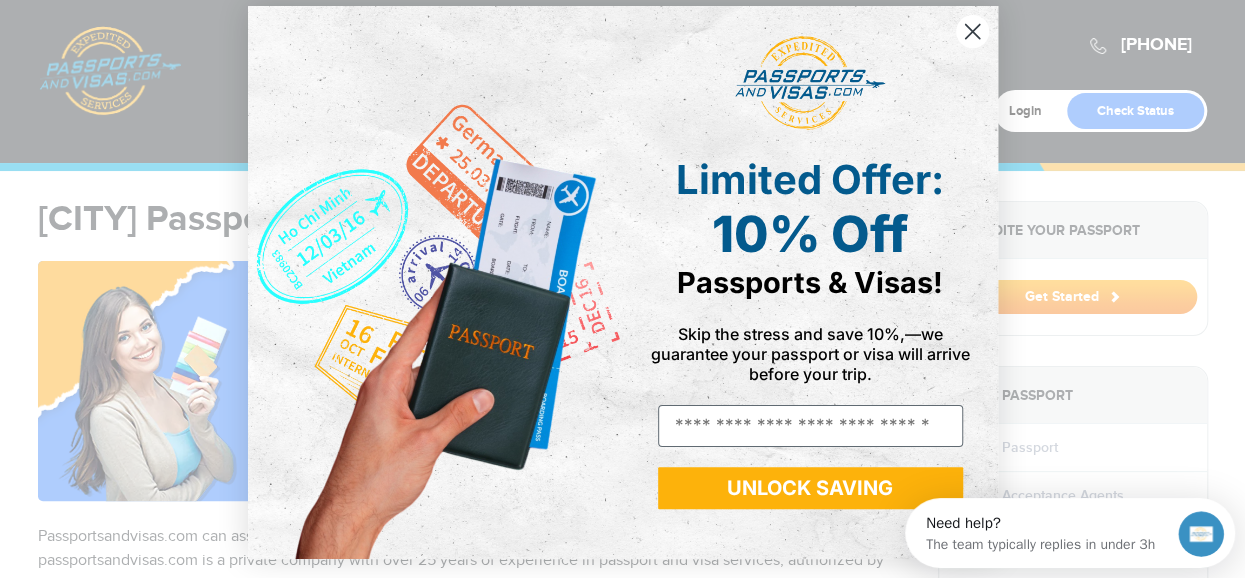 click 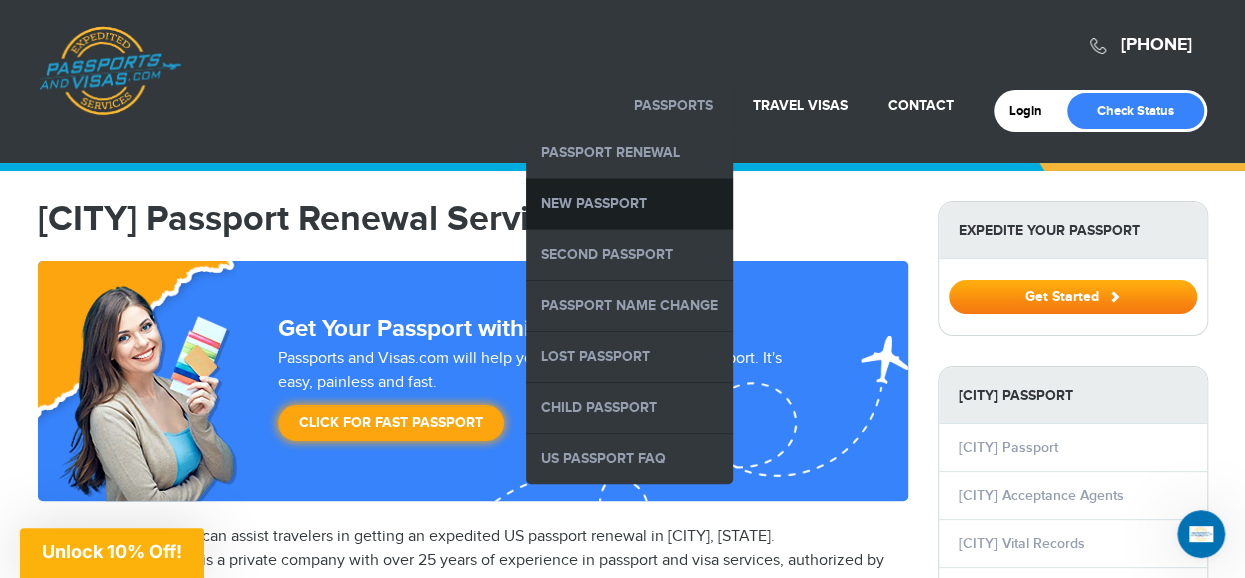 click on "New Passport" at bounding box center (629, 204) 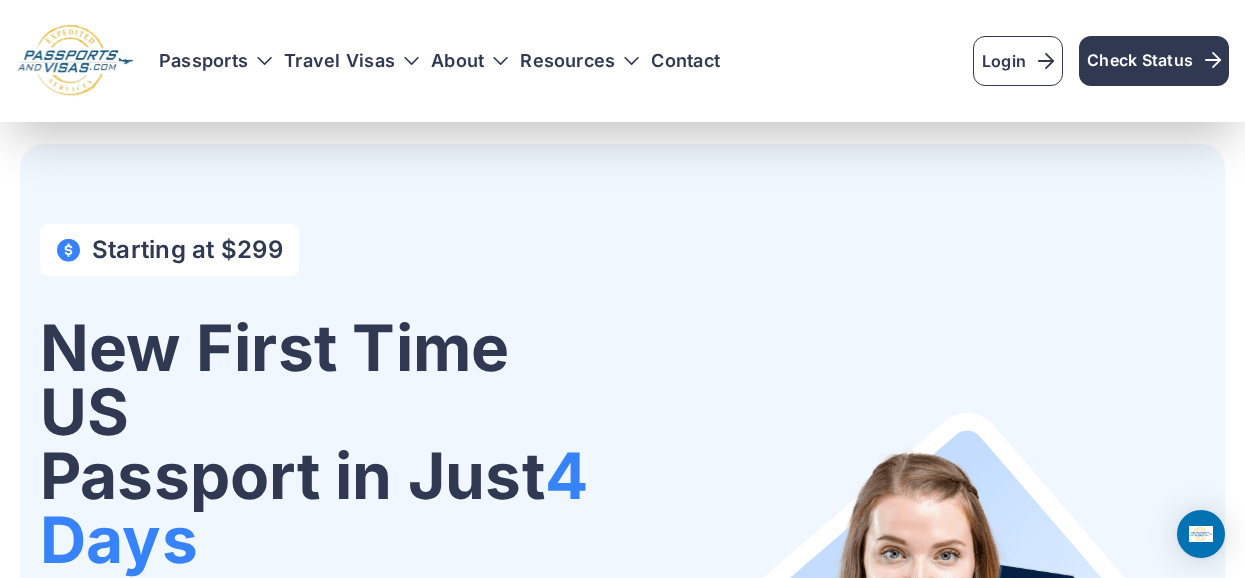 scroll, scrollTop: 198, scrollLeft: 0, axis: vertical 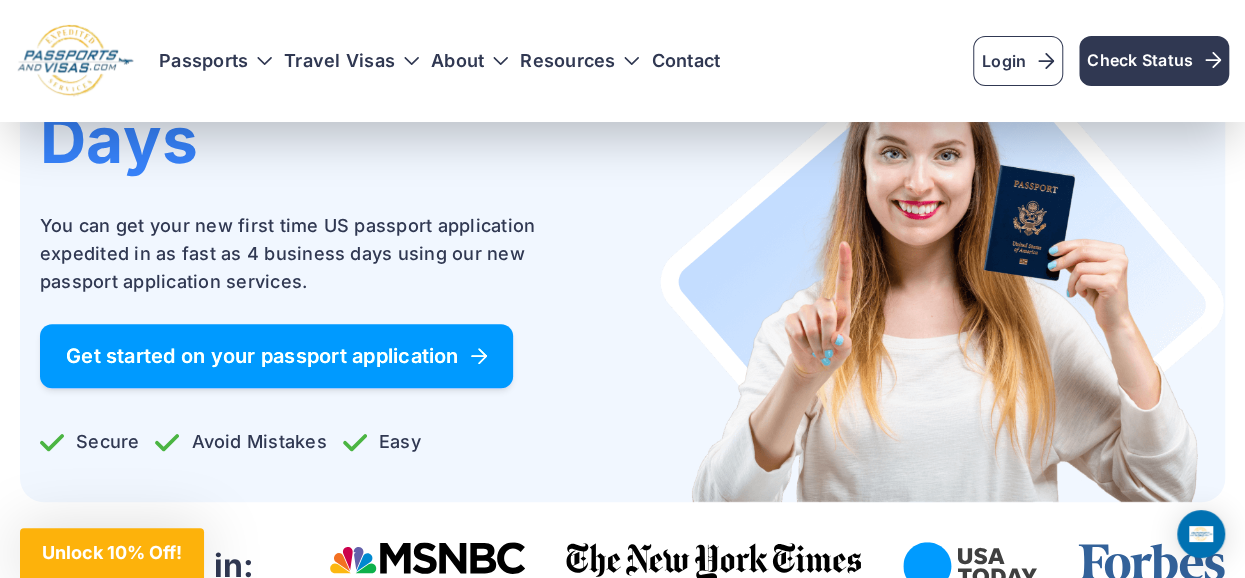 click on "Get started on your passport application" at bounding box center [276, 356] 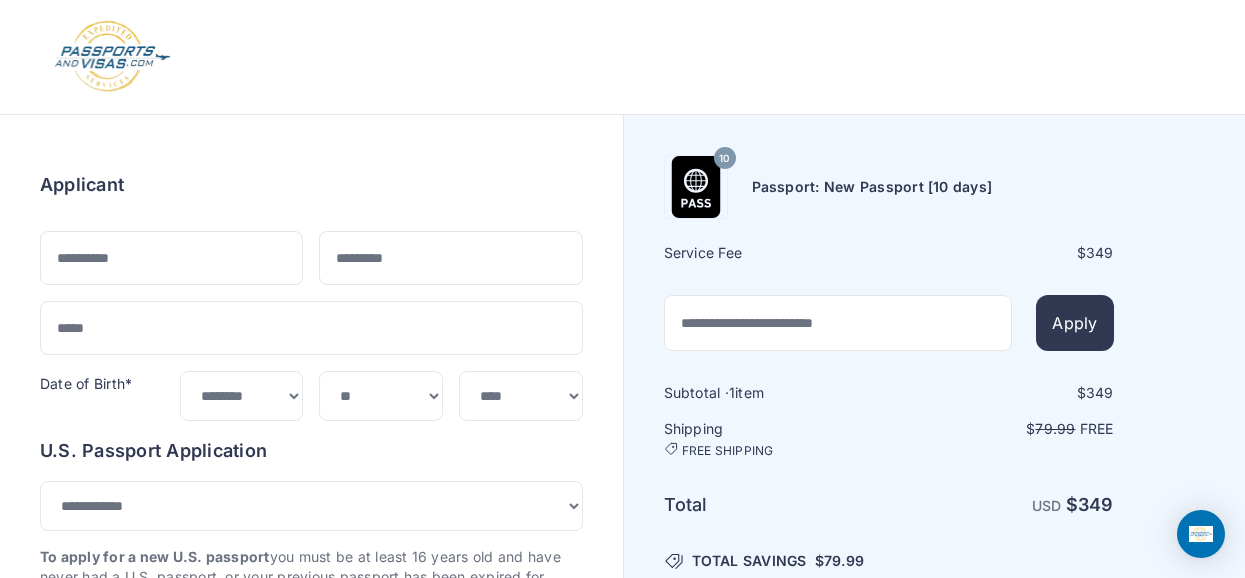 select on "***" 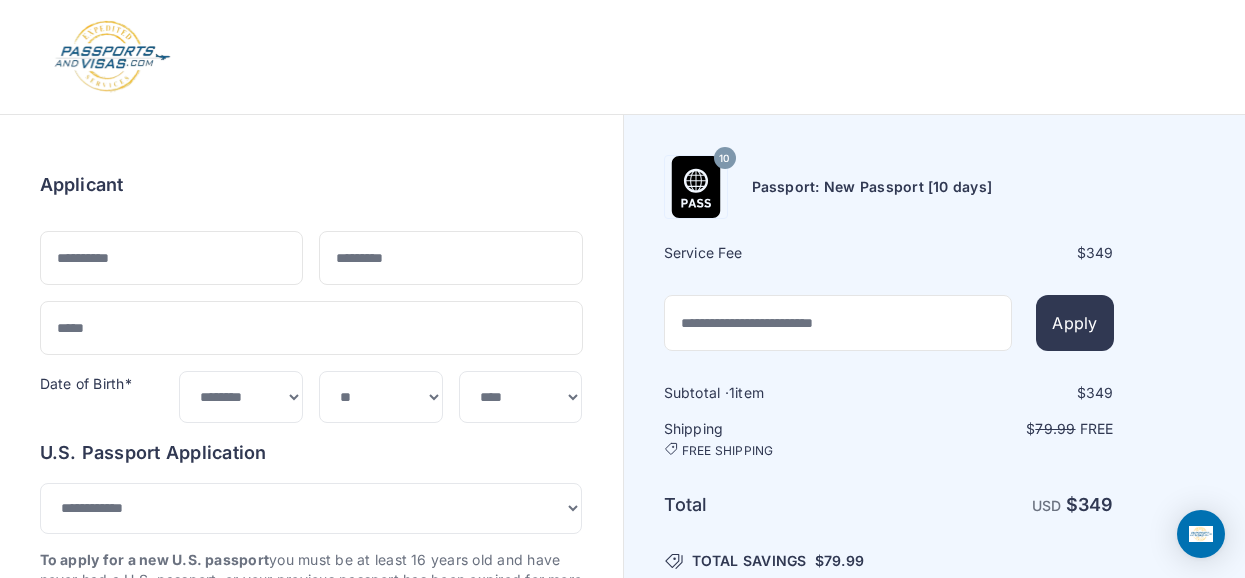 scroll, scrollTop: 300, scrollLeft: 0, axis: vertical 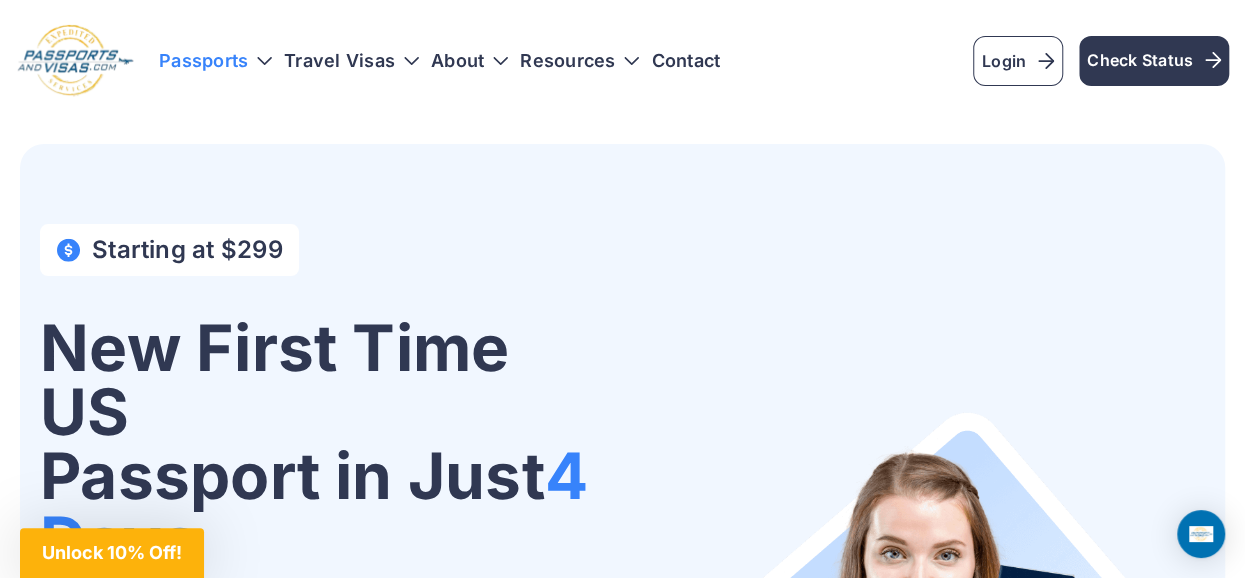 click on "Passports" at bounding box center (215, 61) 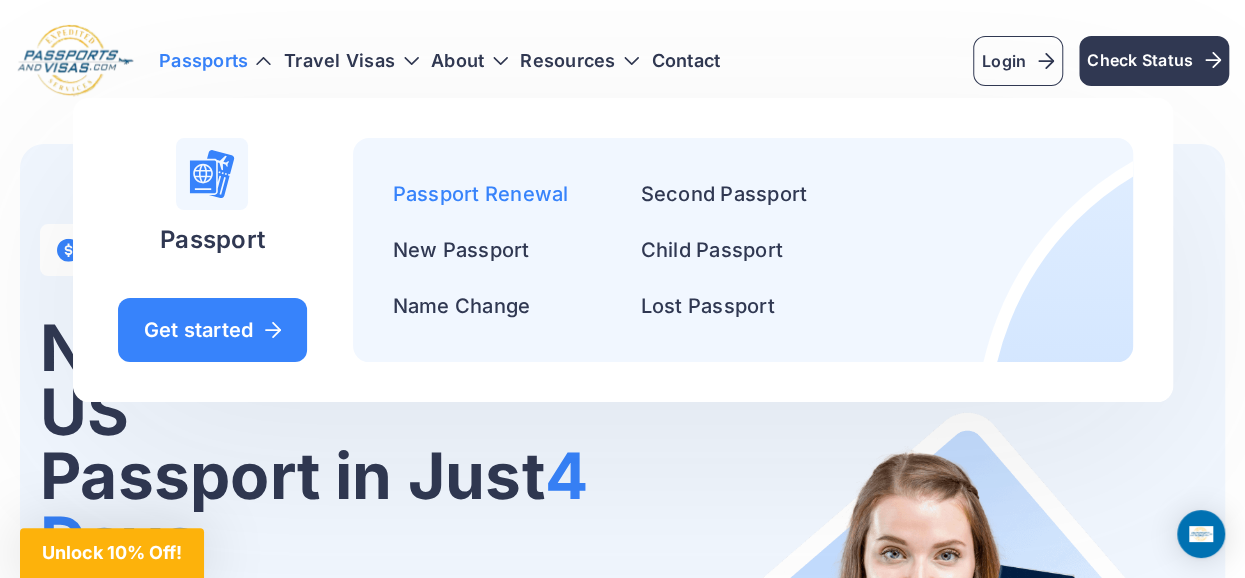 click on "Passport Renewal" at bounding box center (481, 194) 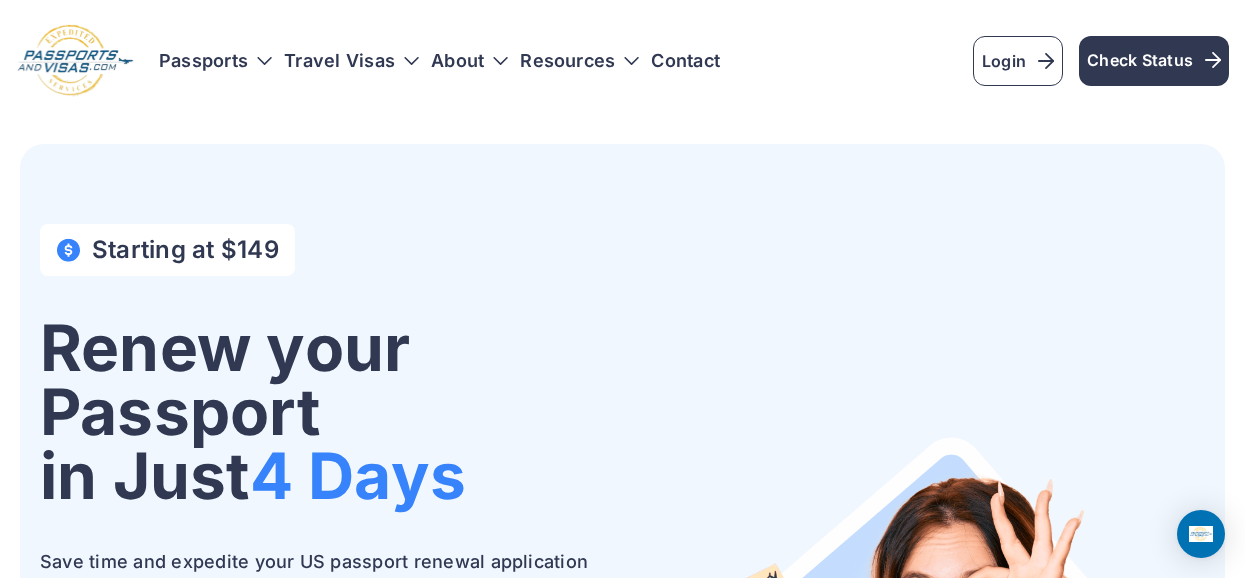 scroll, scrollTop: 0, scrollLeft: 0, axis: both 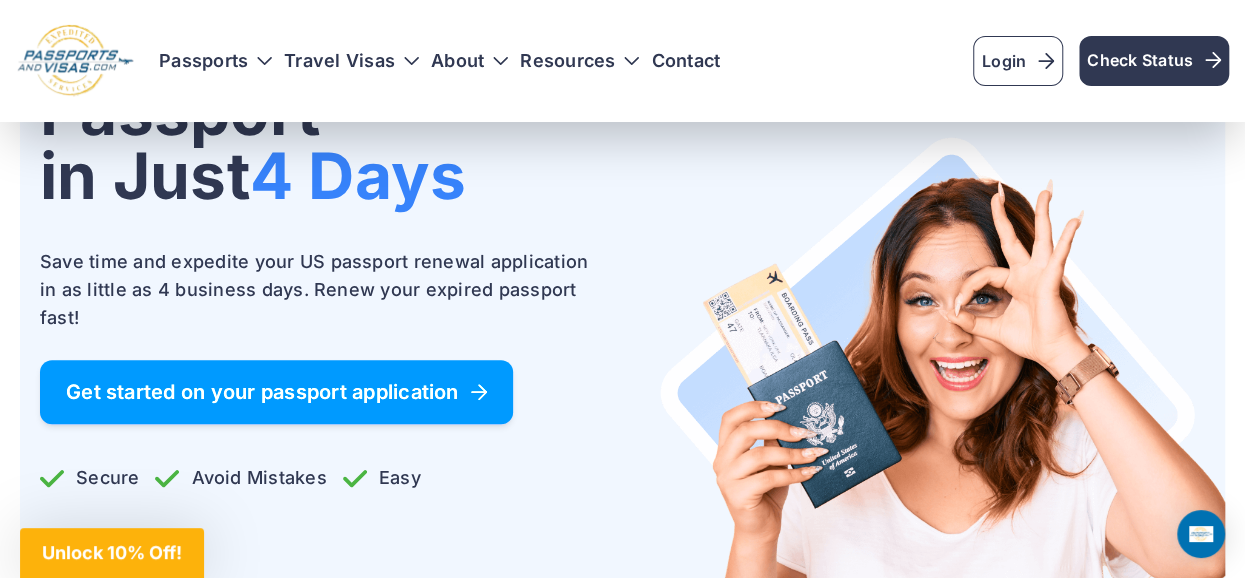 click on "Get started on your passport application" at bounding box center [276, 392] 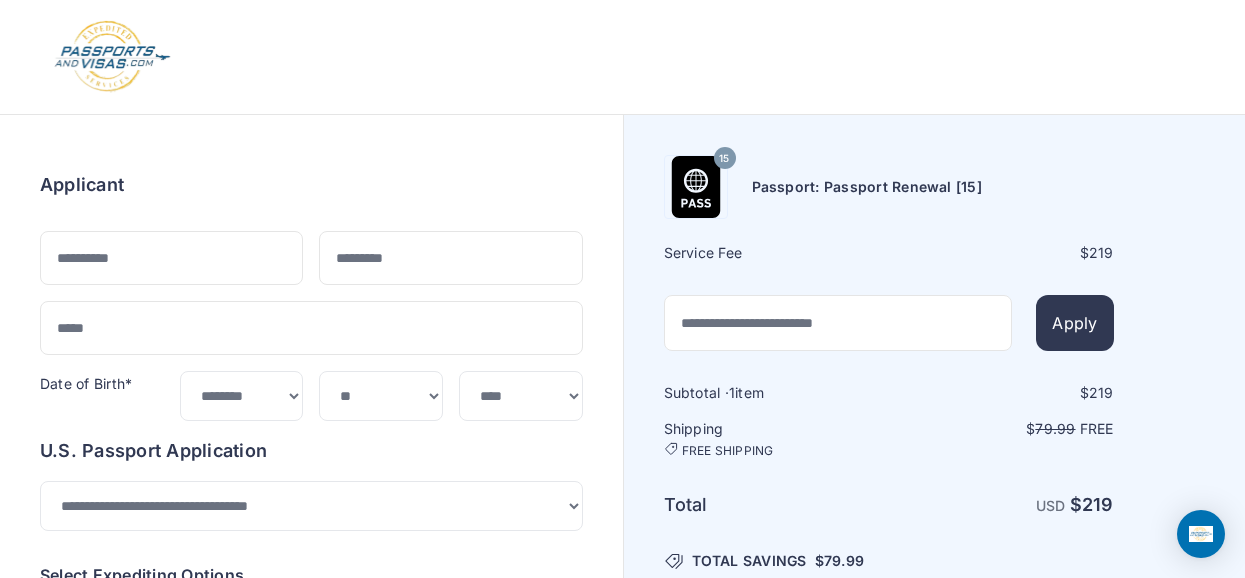 select on "**" 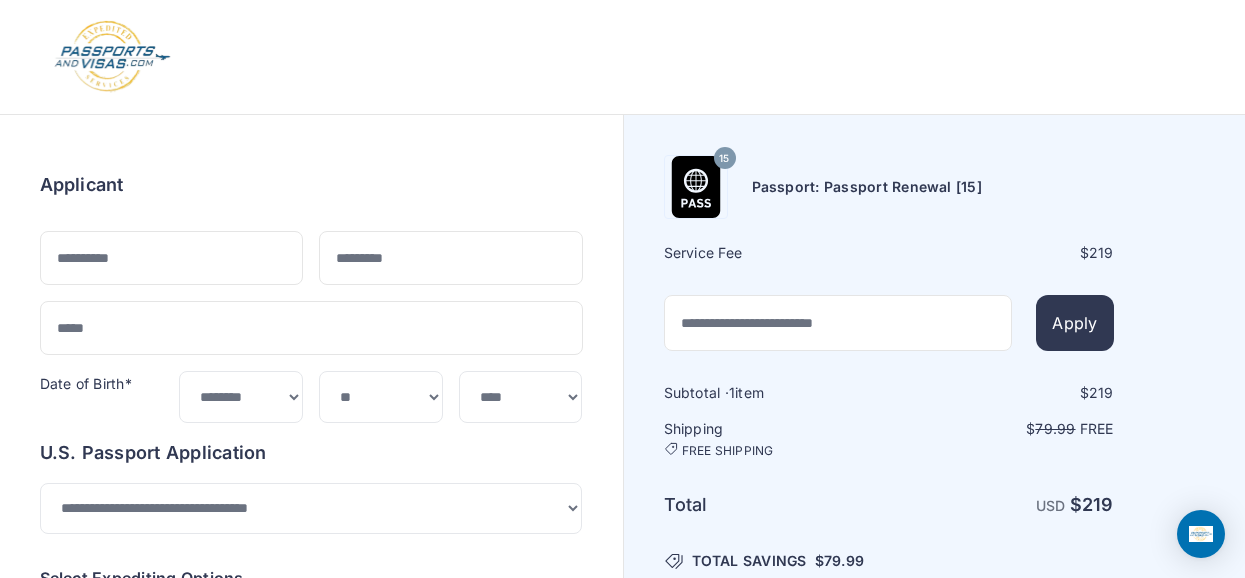 scroll, scrollTop: 0, scrollLeft: 0, axis: both 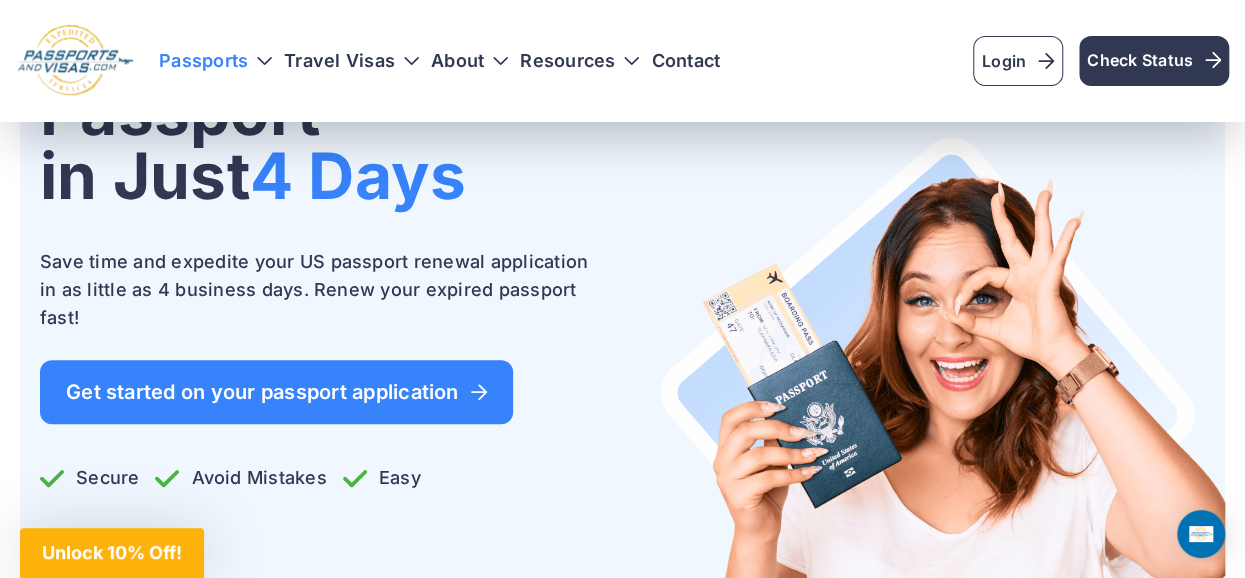 click on "Passports" at bounding box center [215, 61] 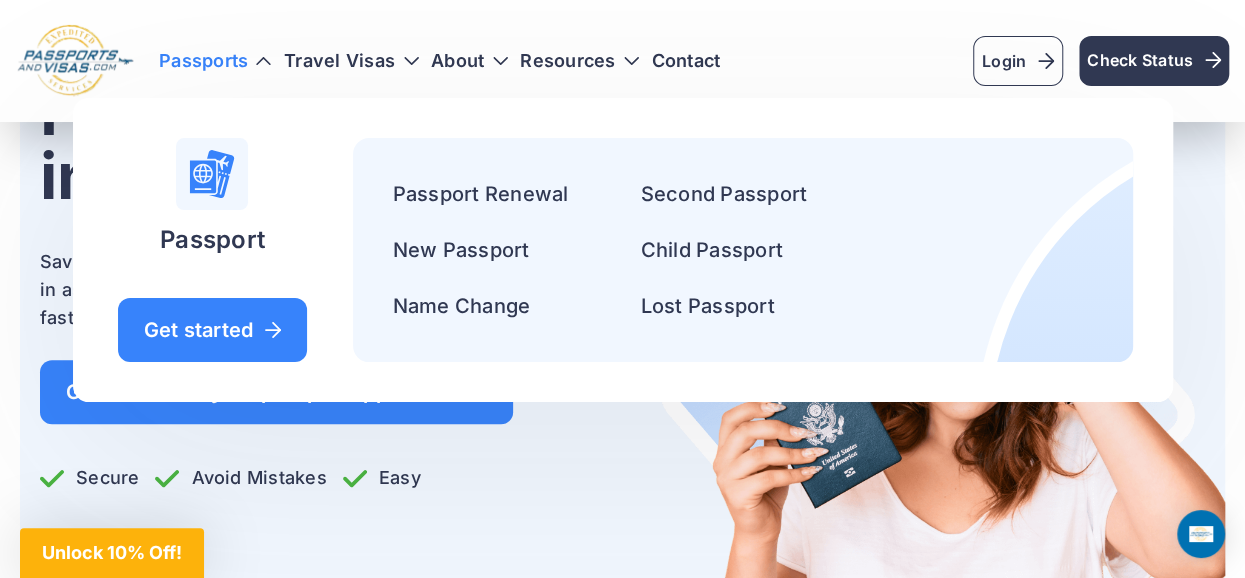 click on "Unlock 10% Off!" at bounding box center (112, 552) 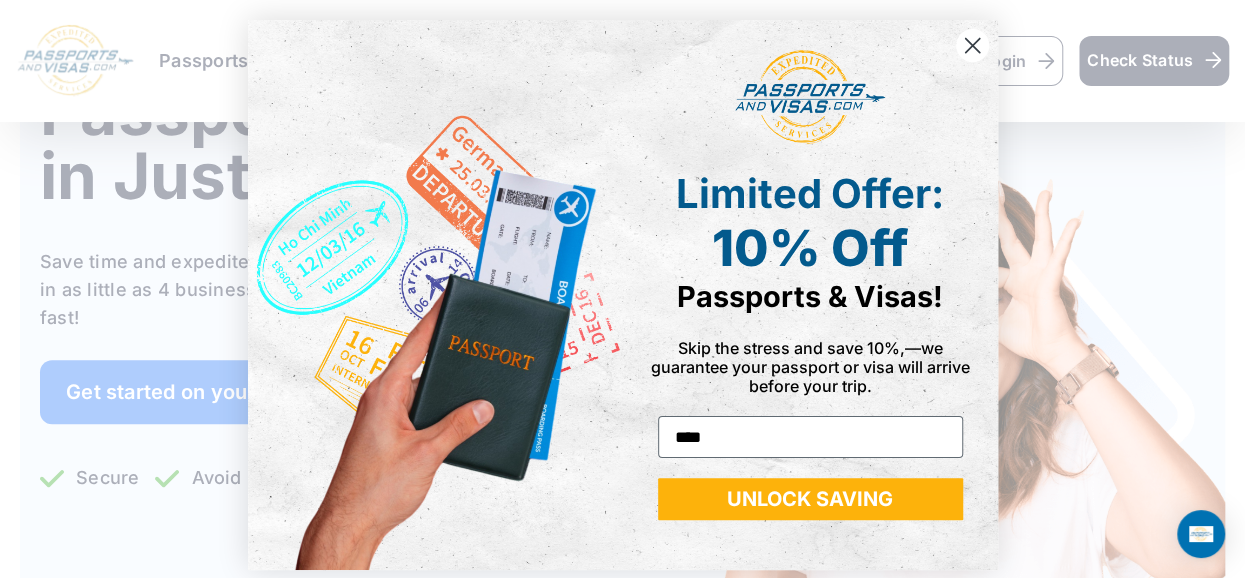 type on "**********" 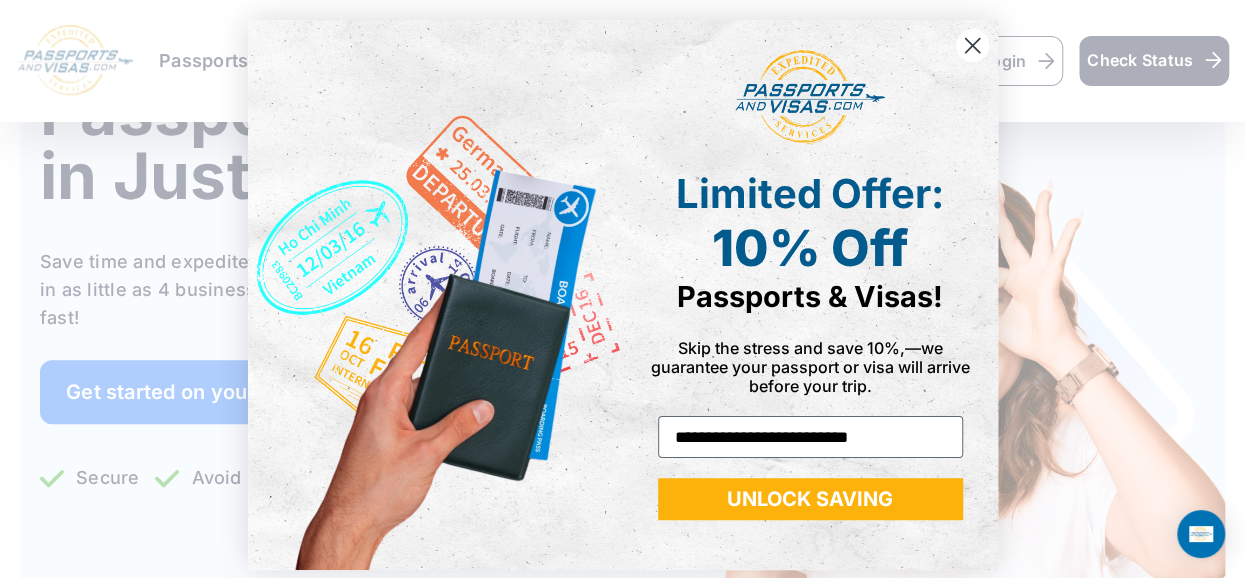 click on "UNLOCK SAVING" at bounding box center (810, 499) 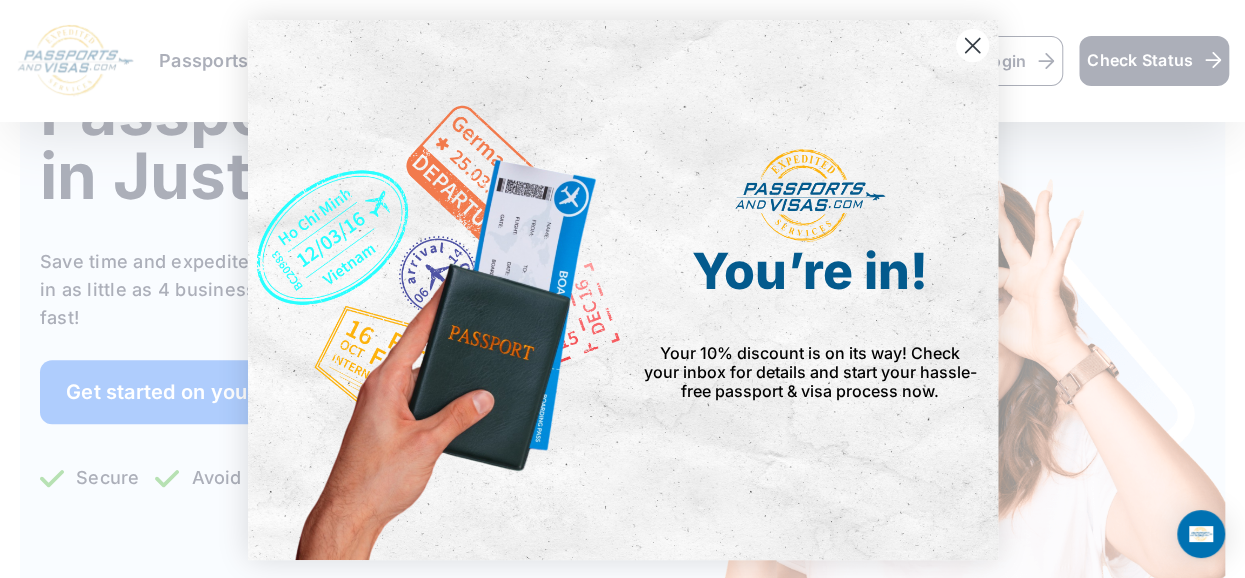 click 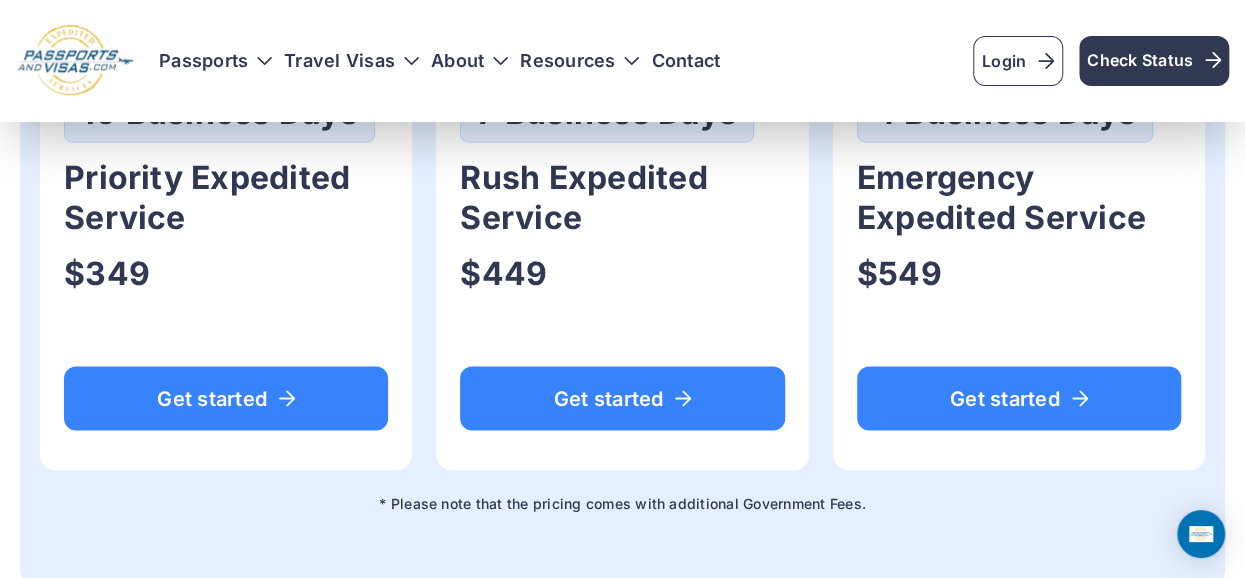 scroll, scrollTop: 1500, scrollLeft: 0, axis: vertical 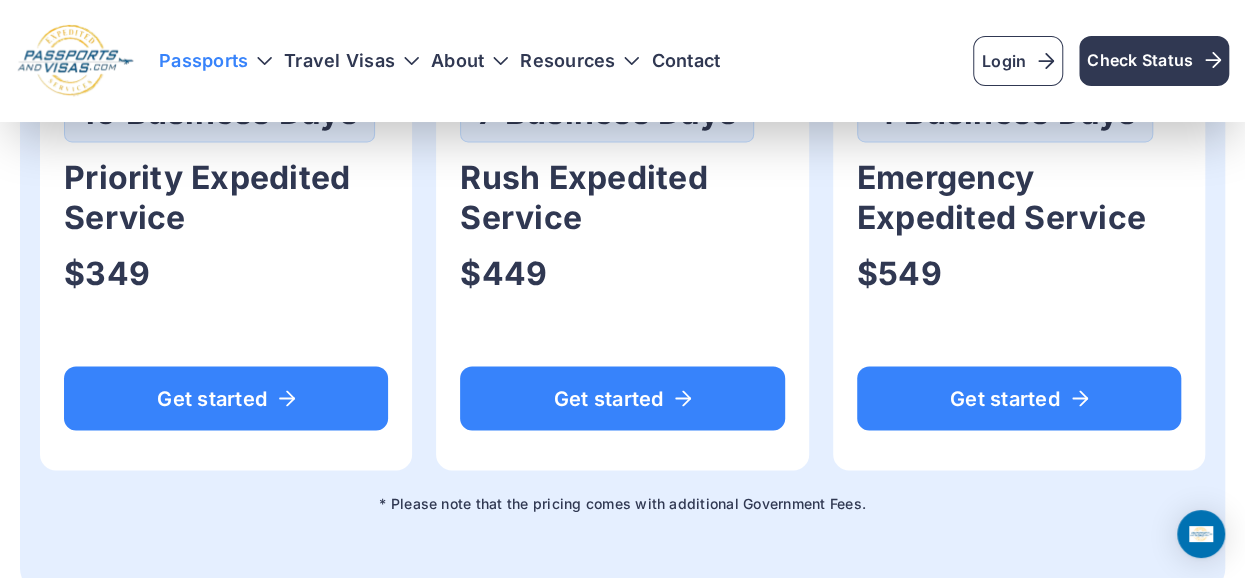 click on "Passports" at bounding box center [215, 61] 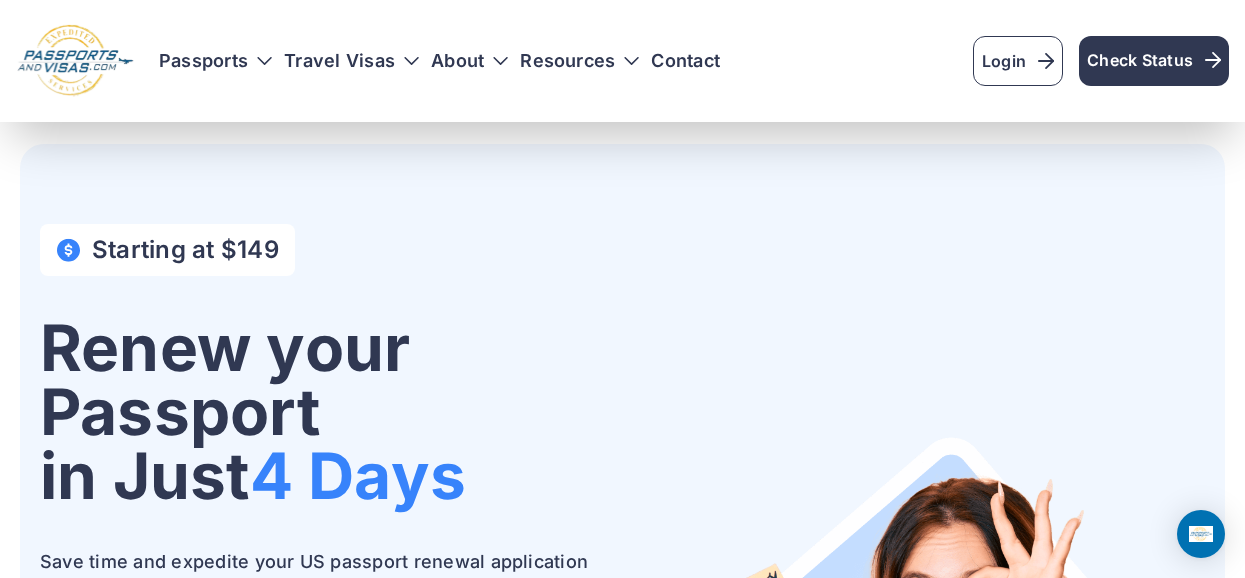 scroll, scrollTop: 1500, scrollLeft: 0, axis: vertical 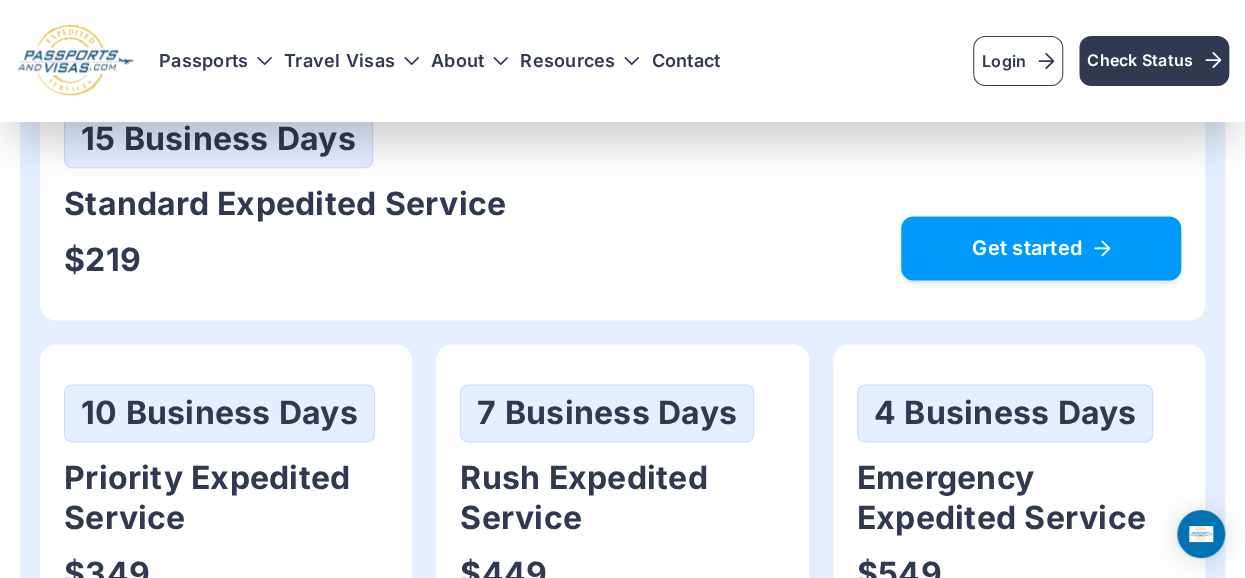 click on "Get started" at bounding box center (1041, 248) 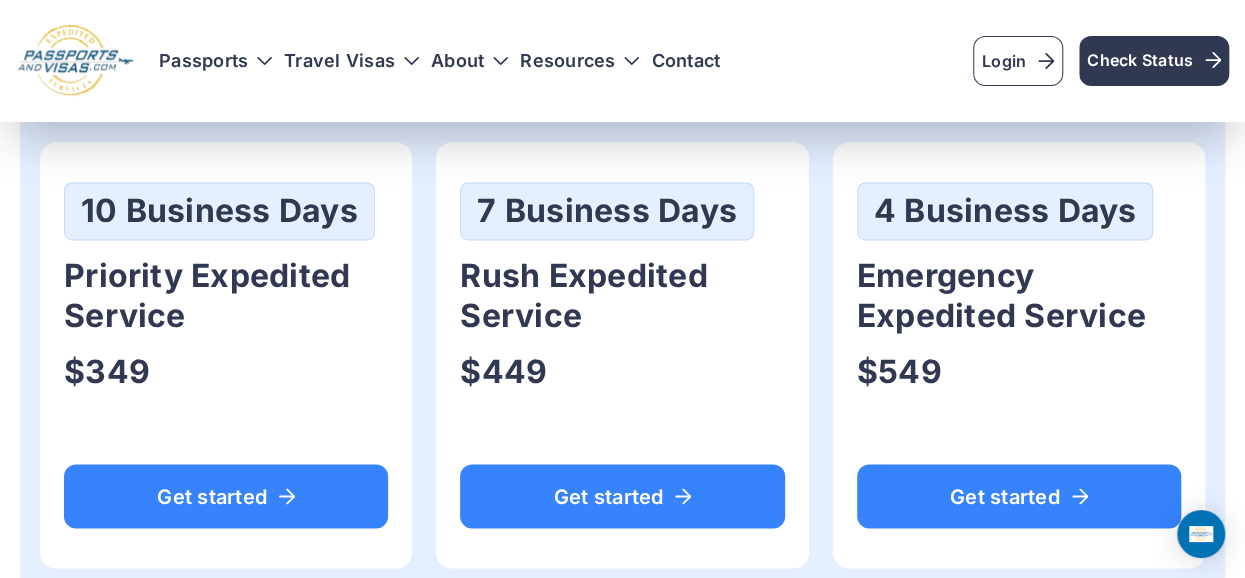 scroll, scrollTop: 1473, scrollLeft: 0, axis: vertical 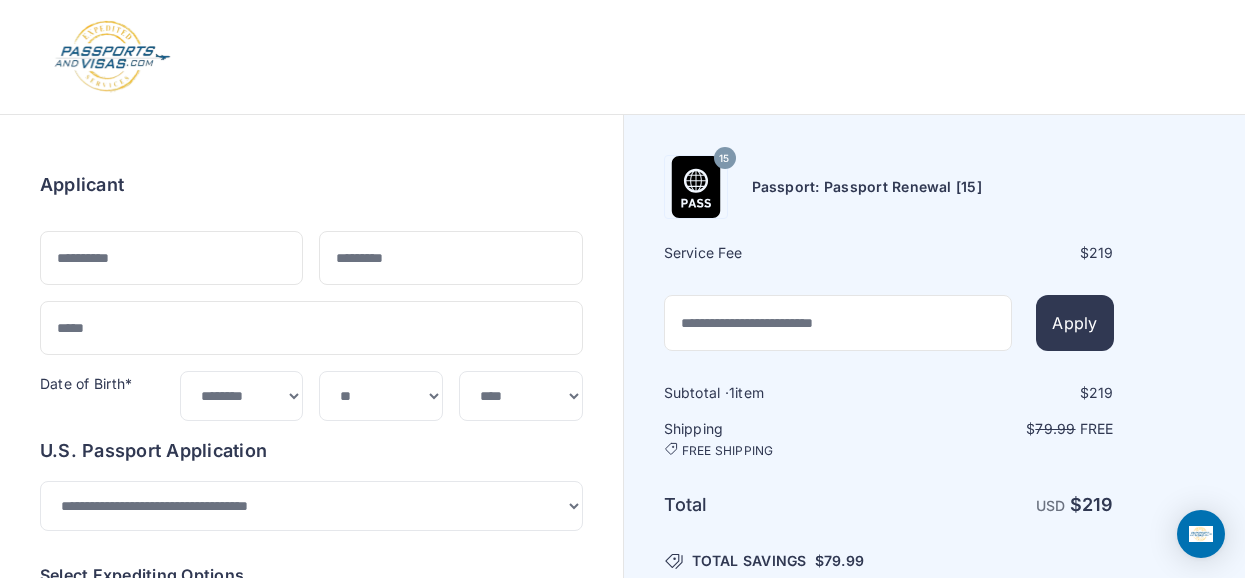select on "**" 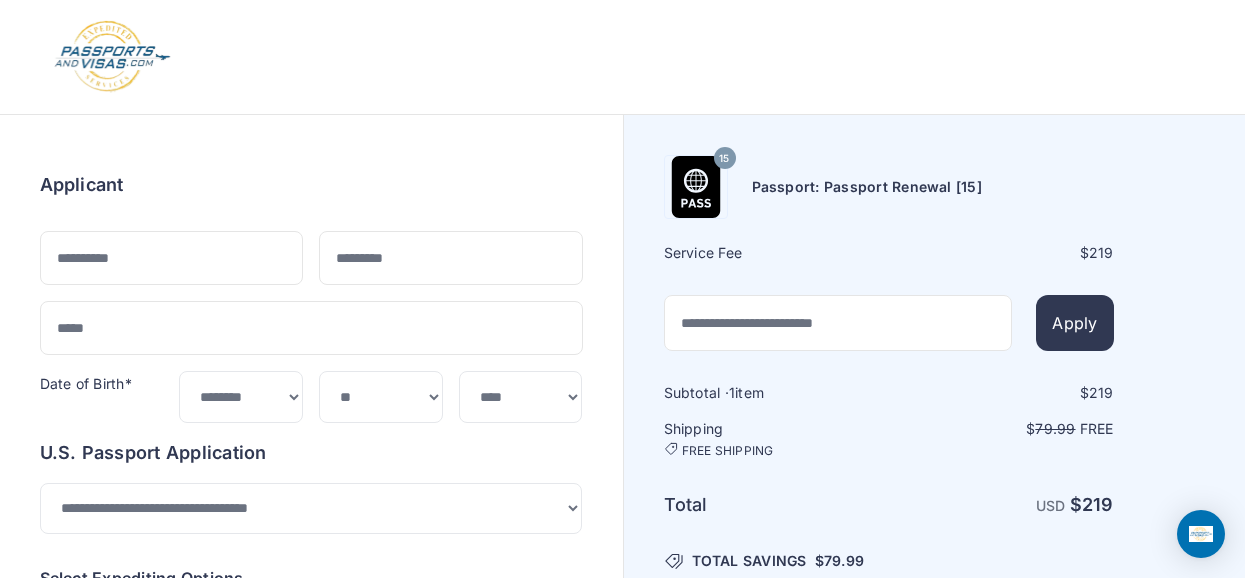 scroll, scrollTop: 300, scrollLeft: 0, axis: vertical 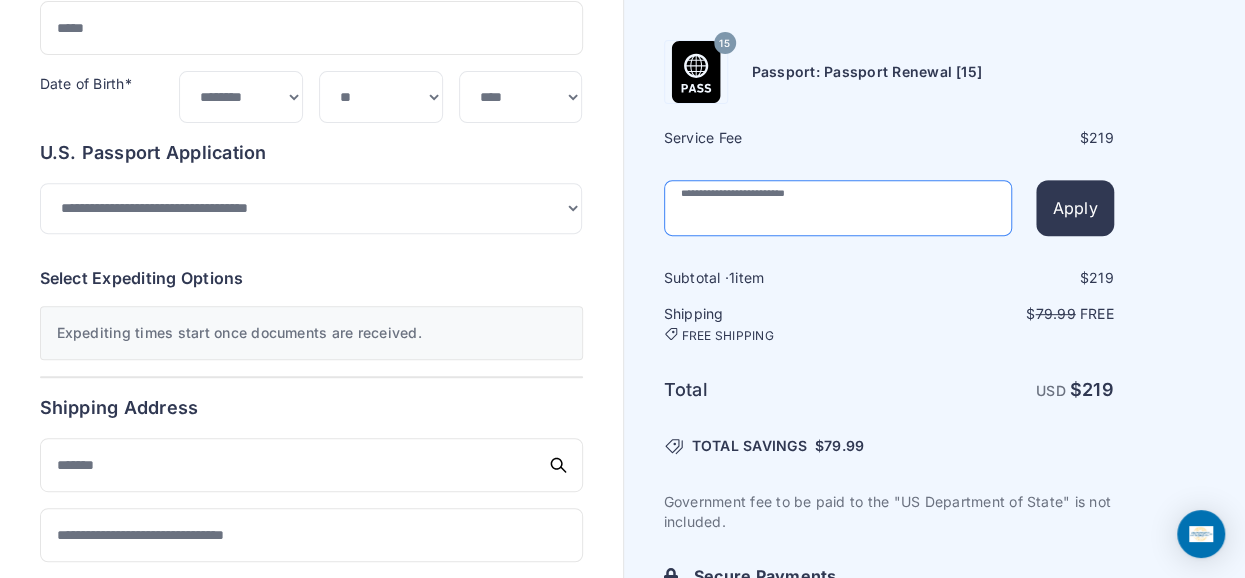 click at bounding box center [838, 208] 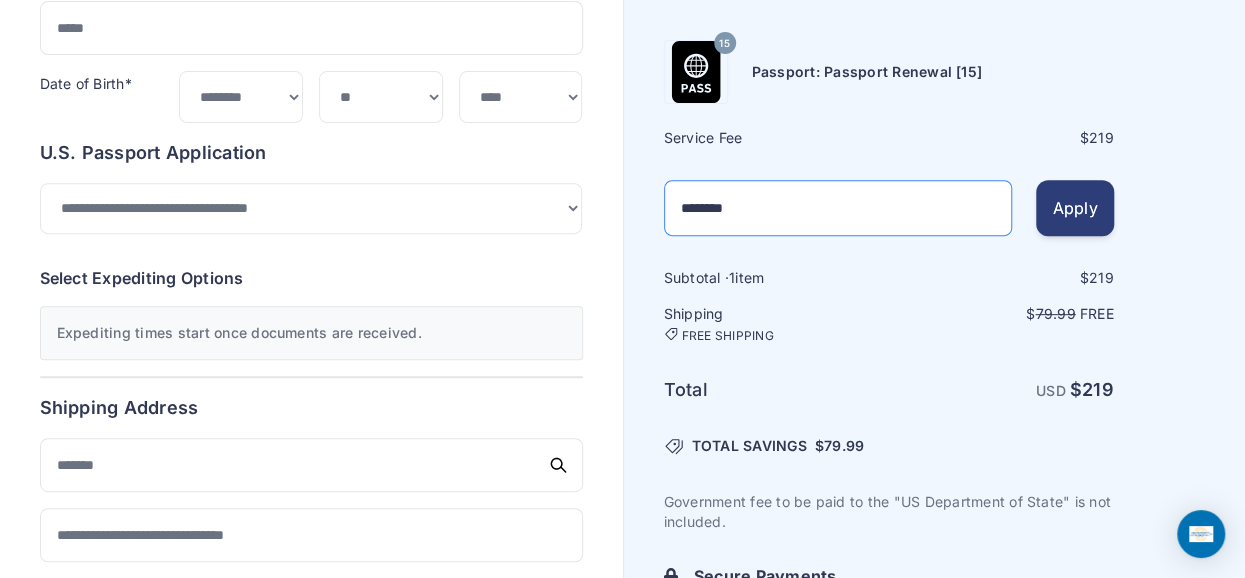 type on "********" 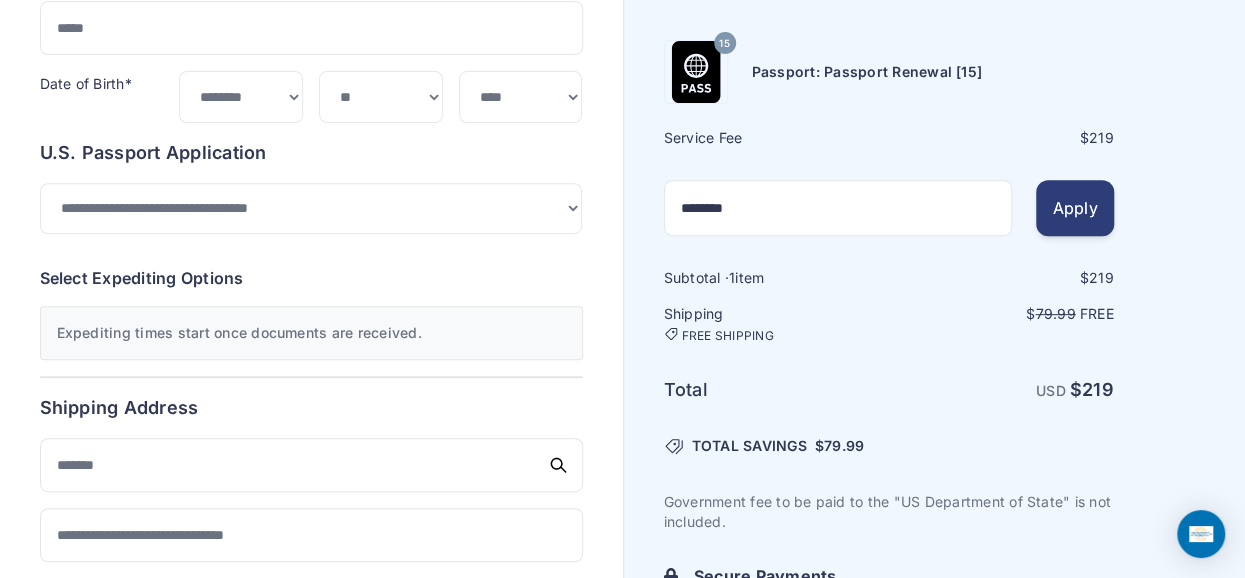click on "Apply" at bounding box center (1074, 208) 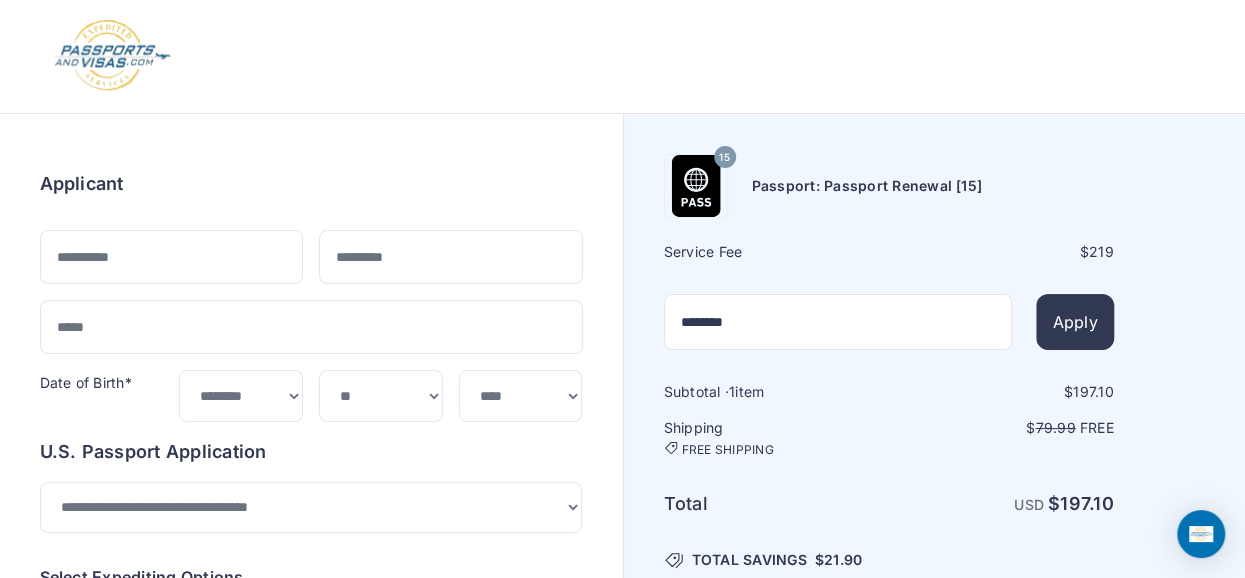 scroll, scrollTop: 0, scrollLeft: 0, axis: both 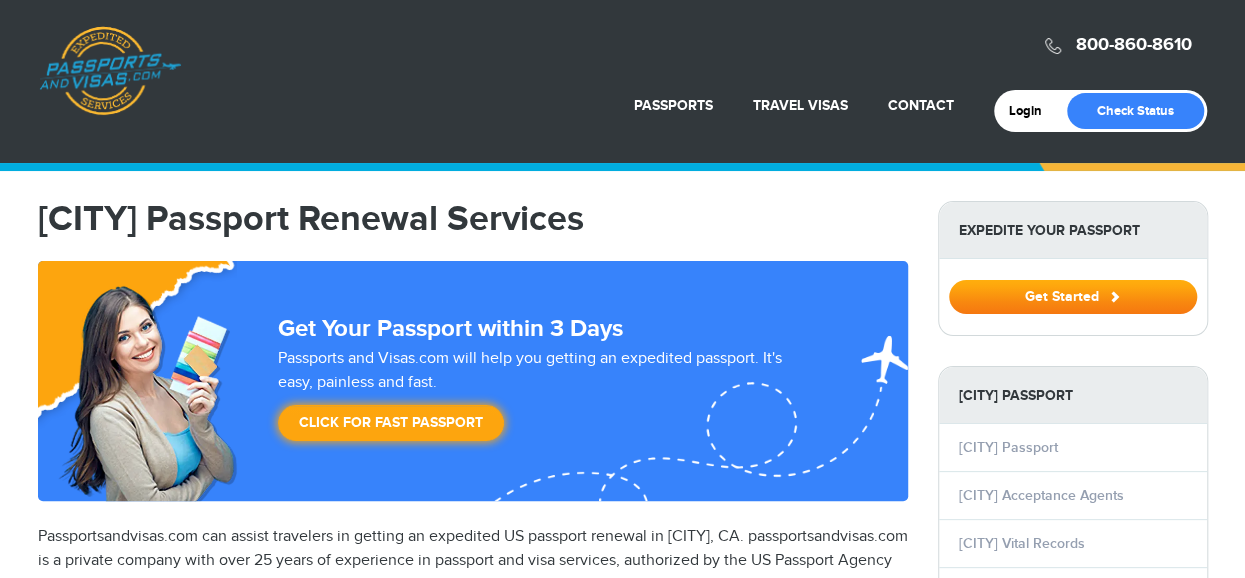 select on "**********" 